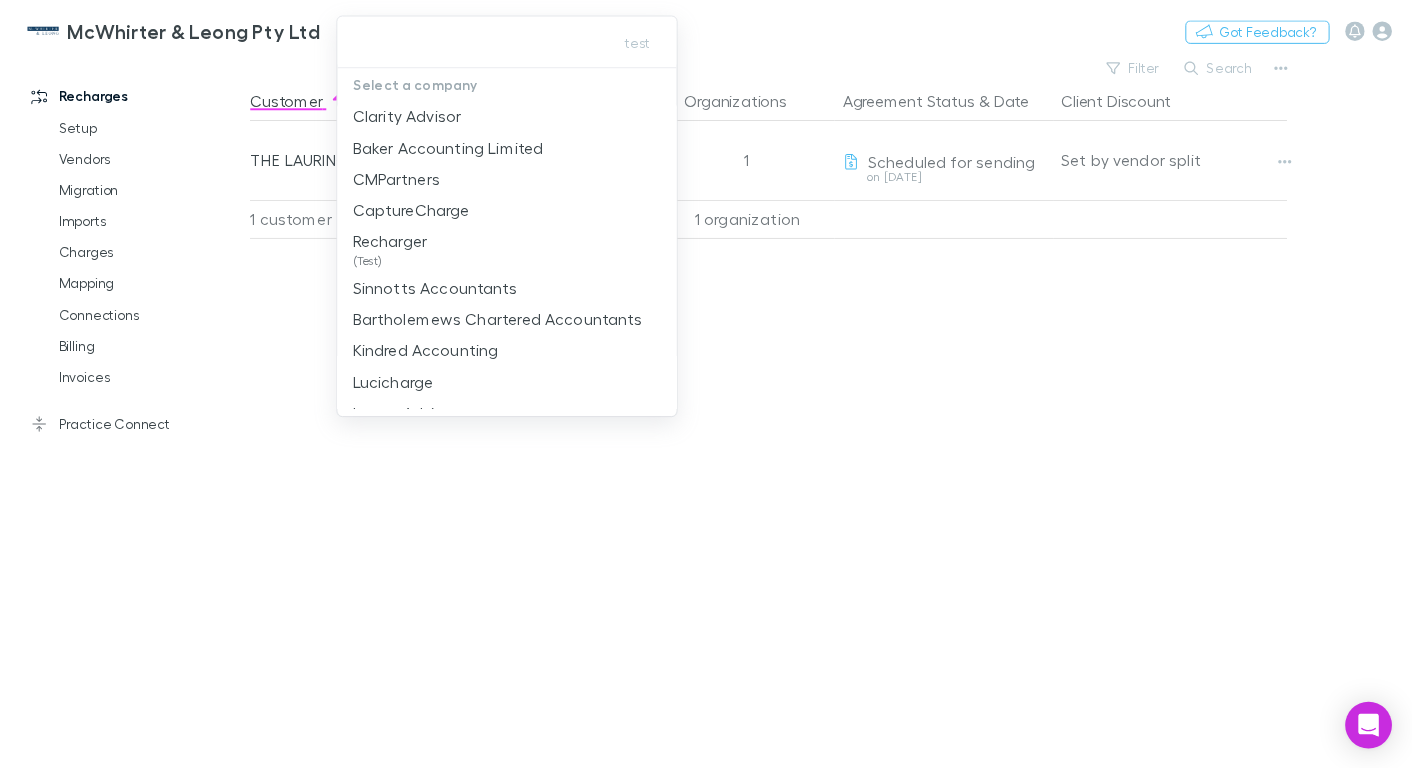 scroll, scrollTop: 0, scrollLeft: 0, axis: both 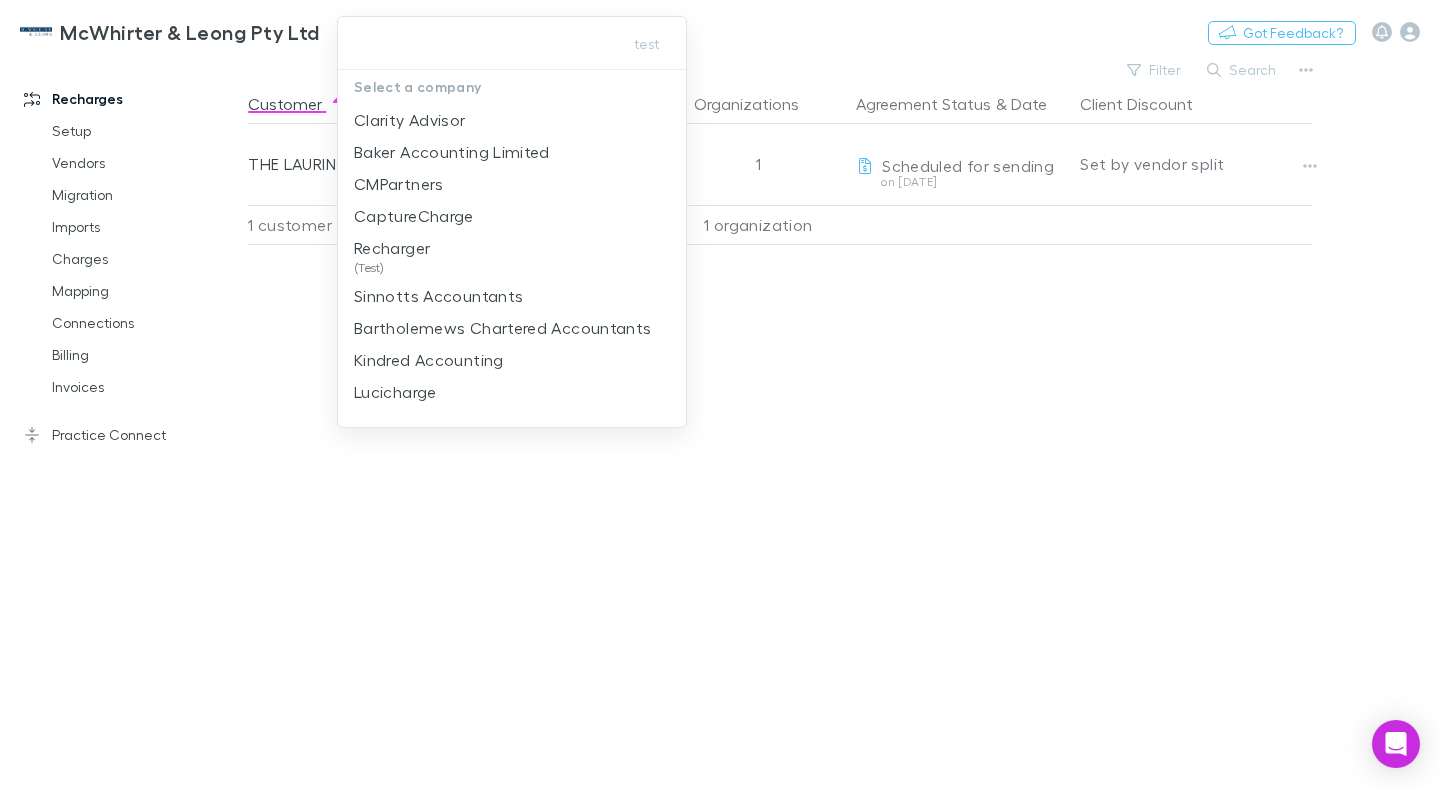 click at bounding box center (720, 394) 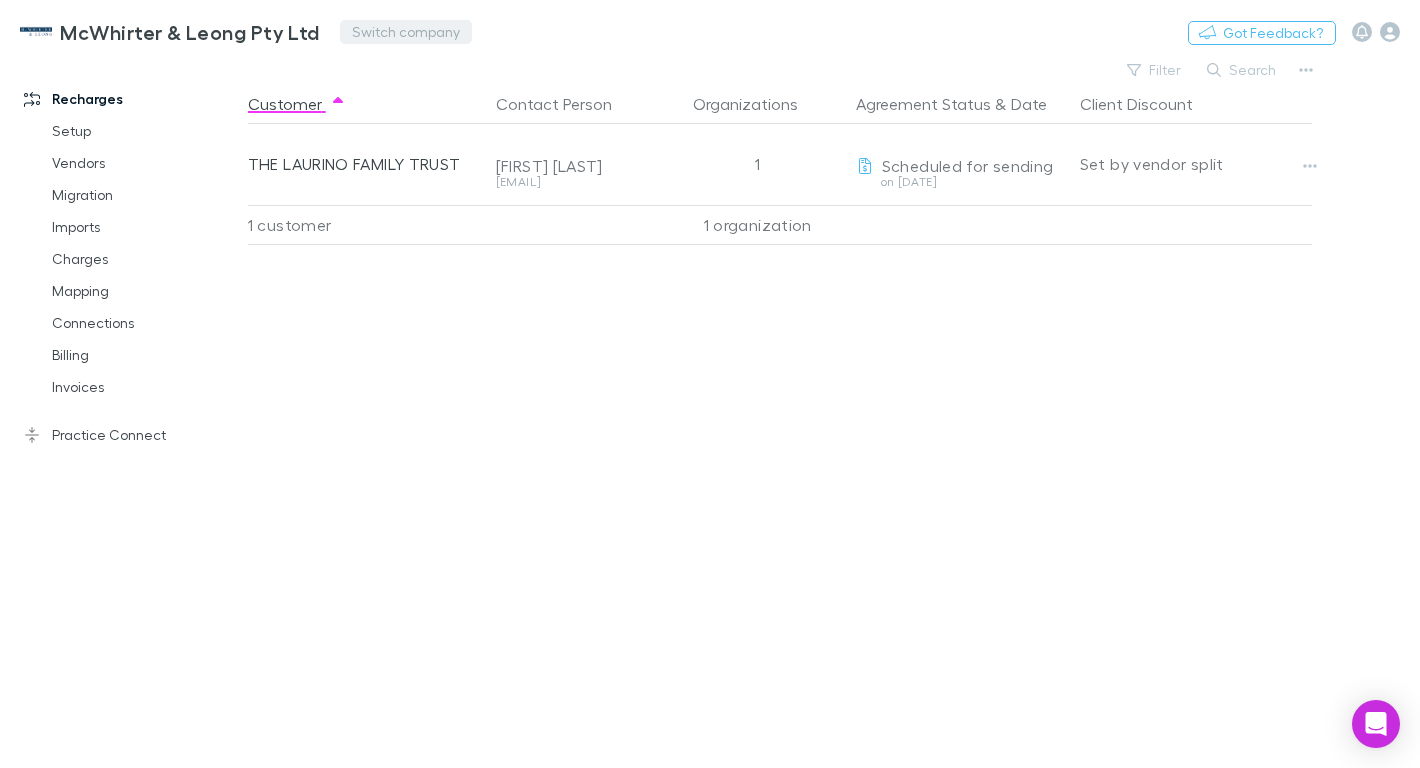 click on "Switch company" at bounding box center (406, 32) 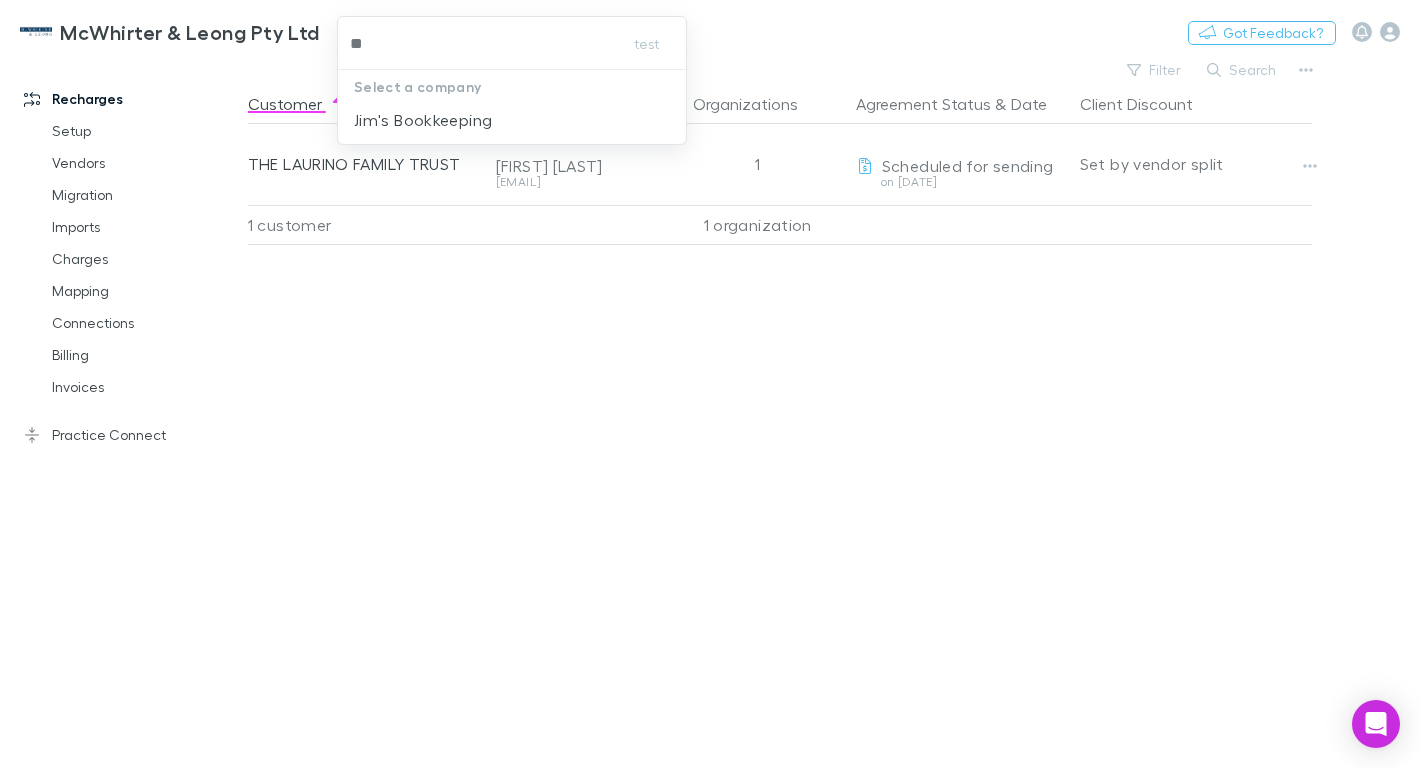 type on "***" 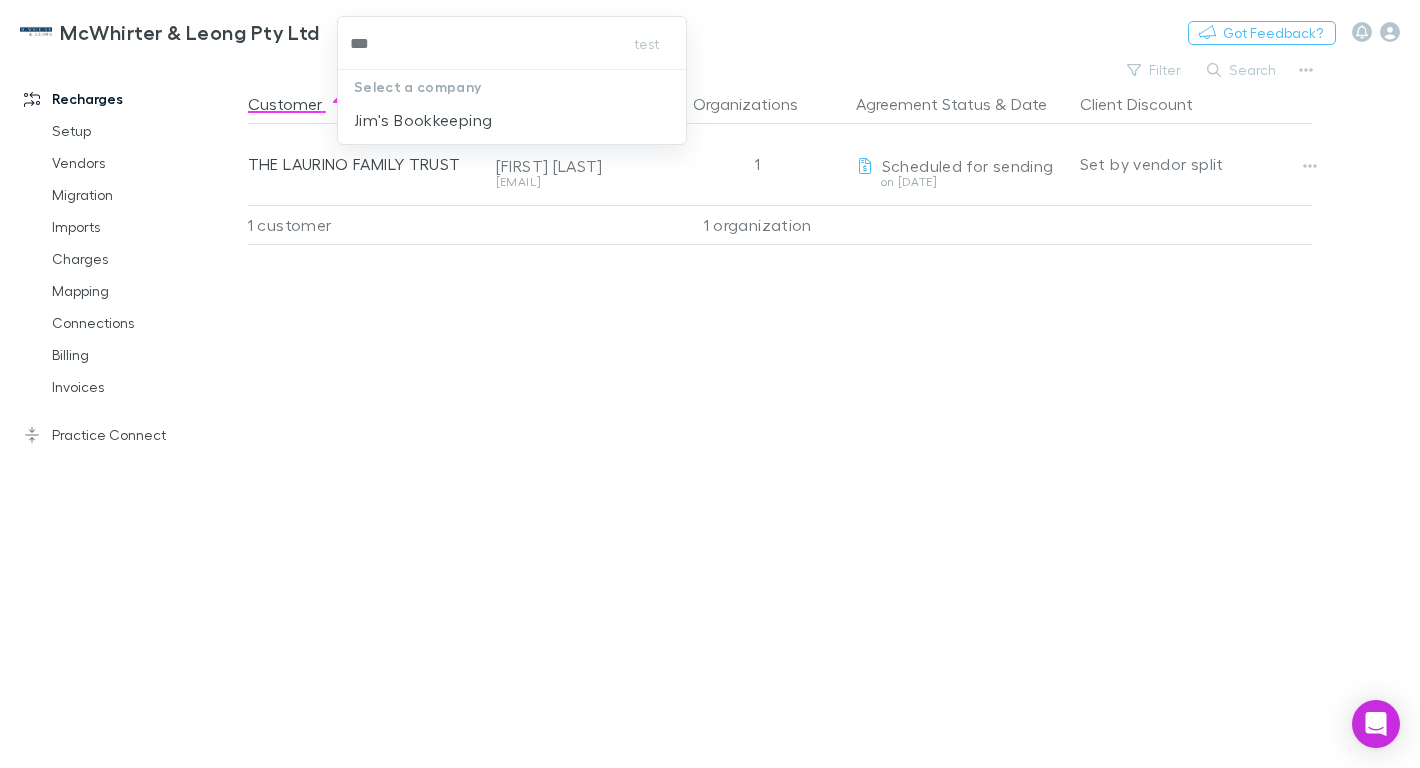 drag, startPoint x: 384, startPoint y: 118, endPoint x: 398, endPoint y: 107, distance: 17.804493 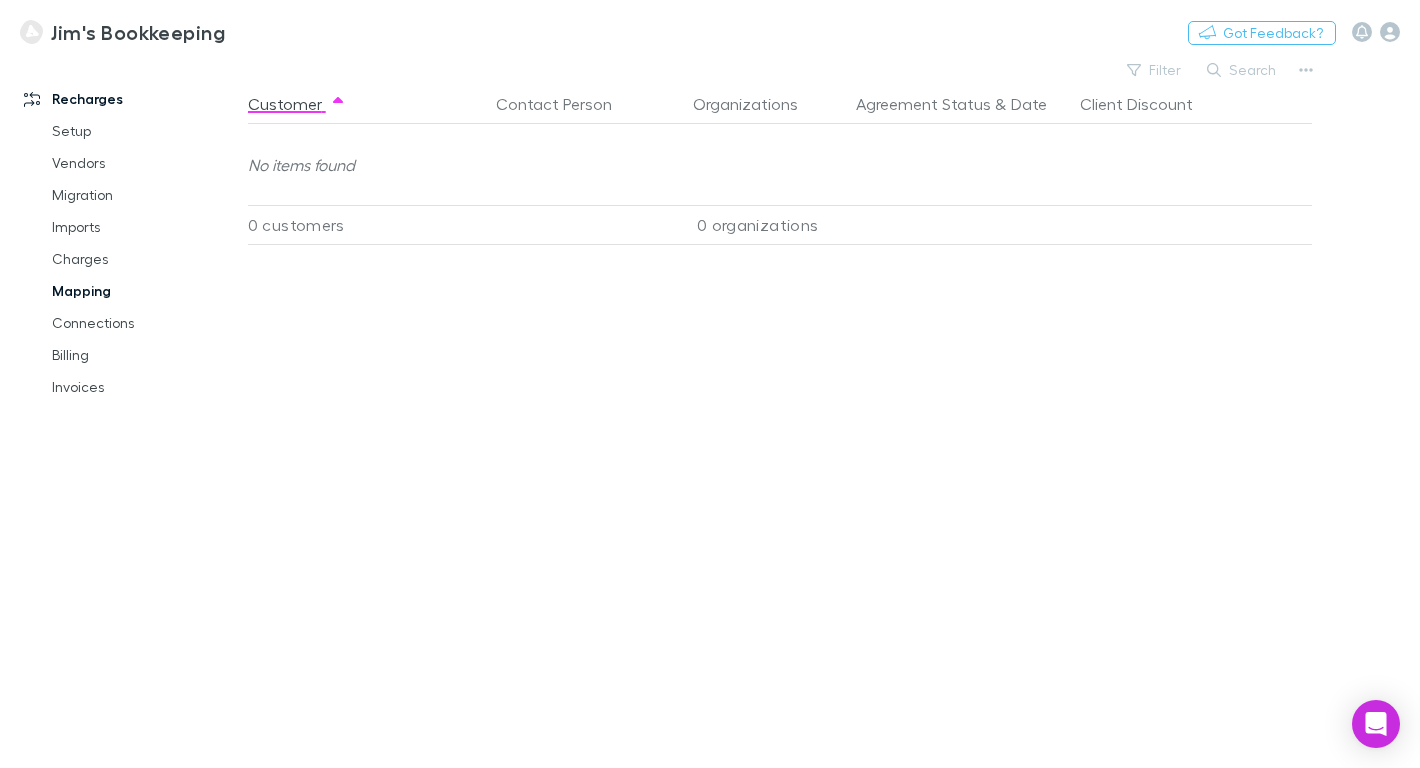 click on "Mapping" at bounding box center [138, 291] 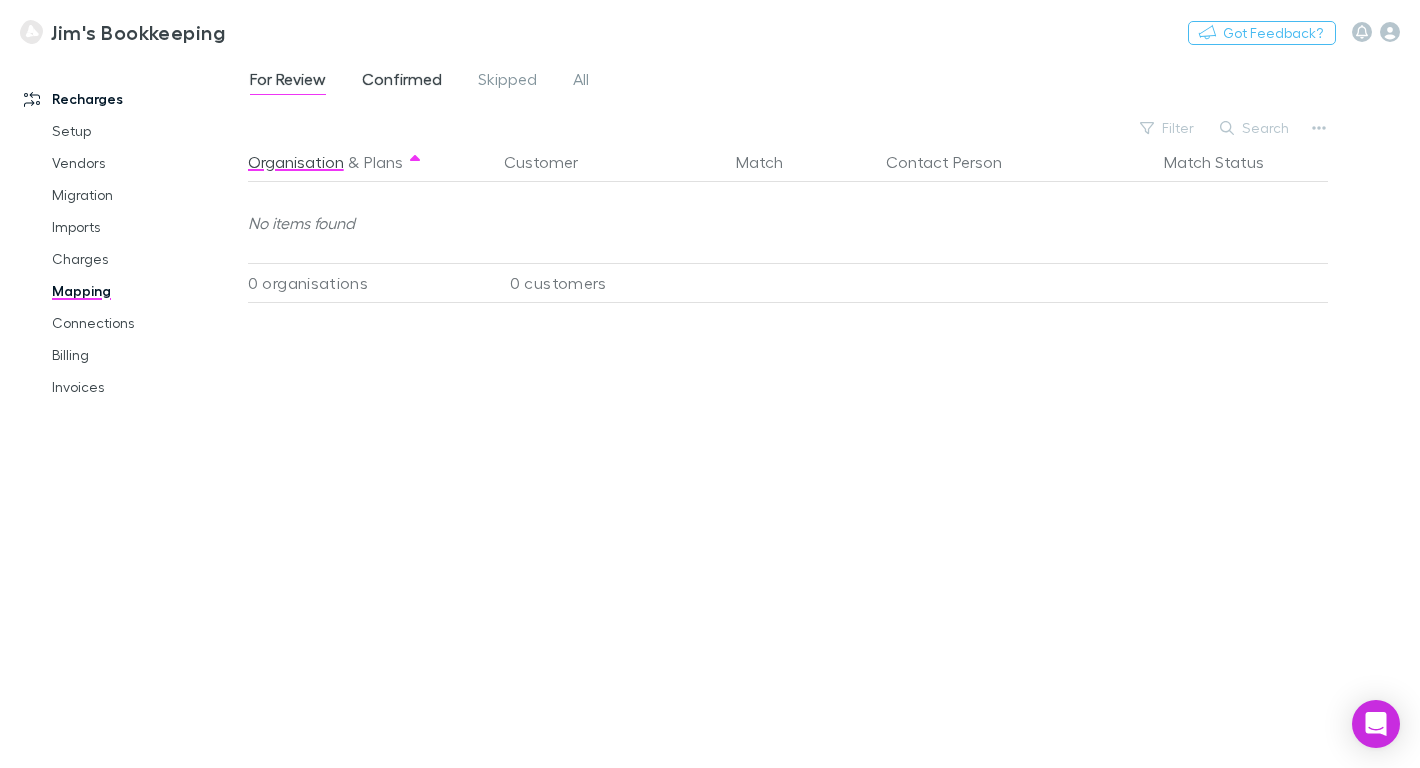 click on "Confirmed" at bounding box center [402, 82] 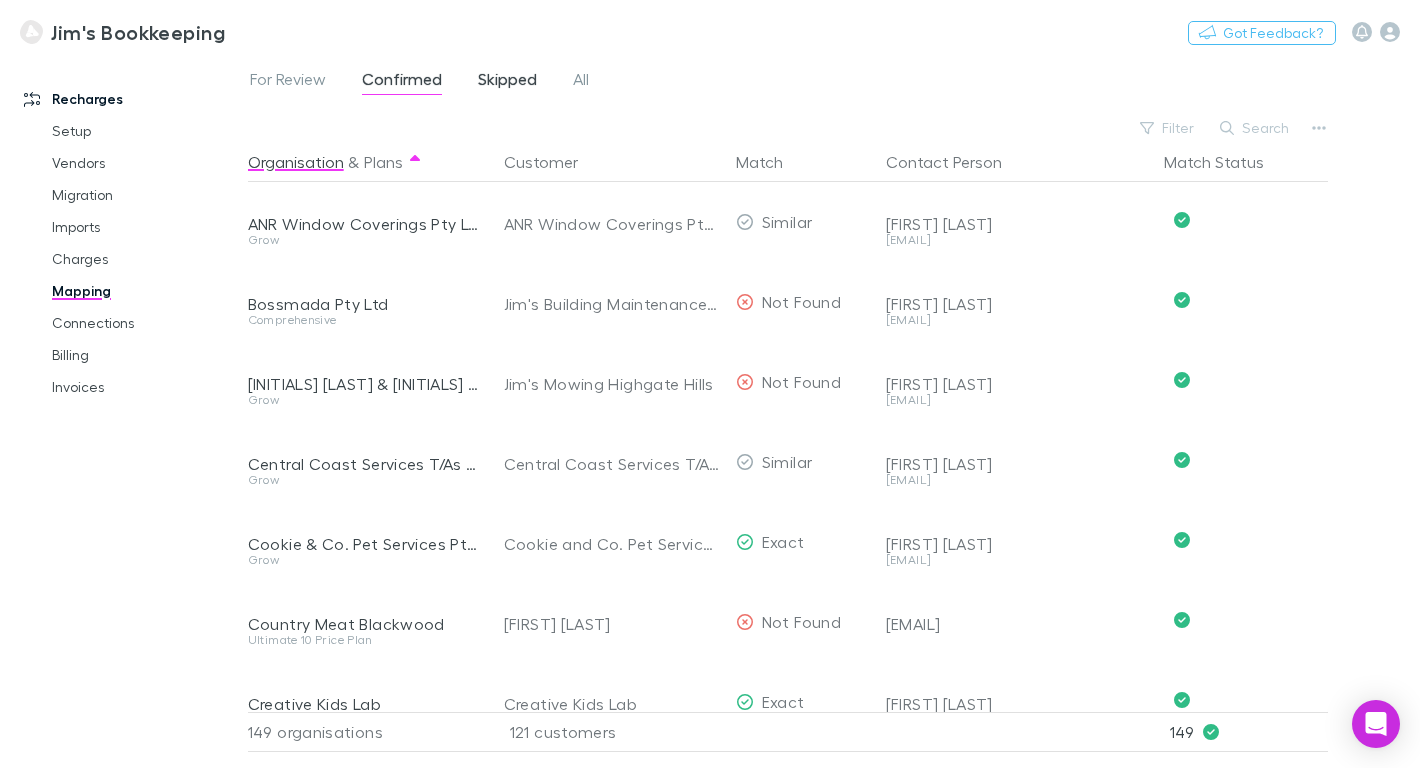 click on "Skipped" at bounding box center [507, 82] 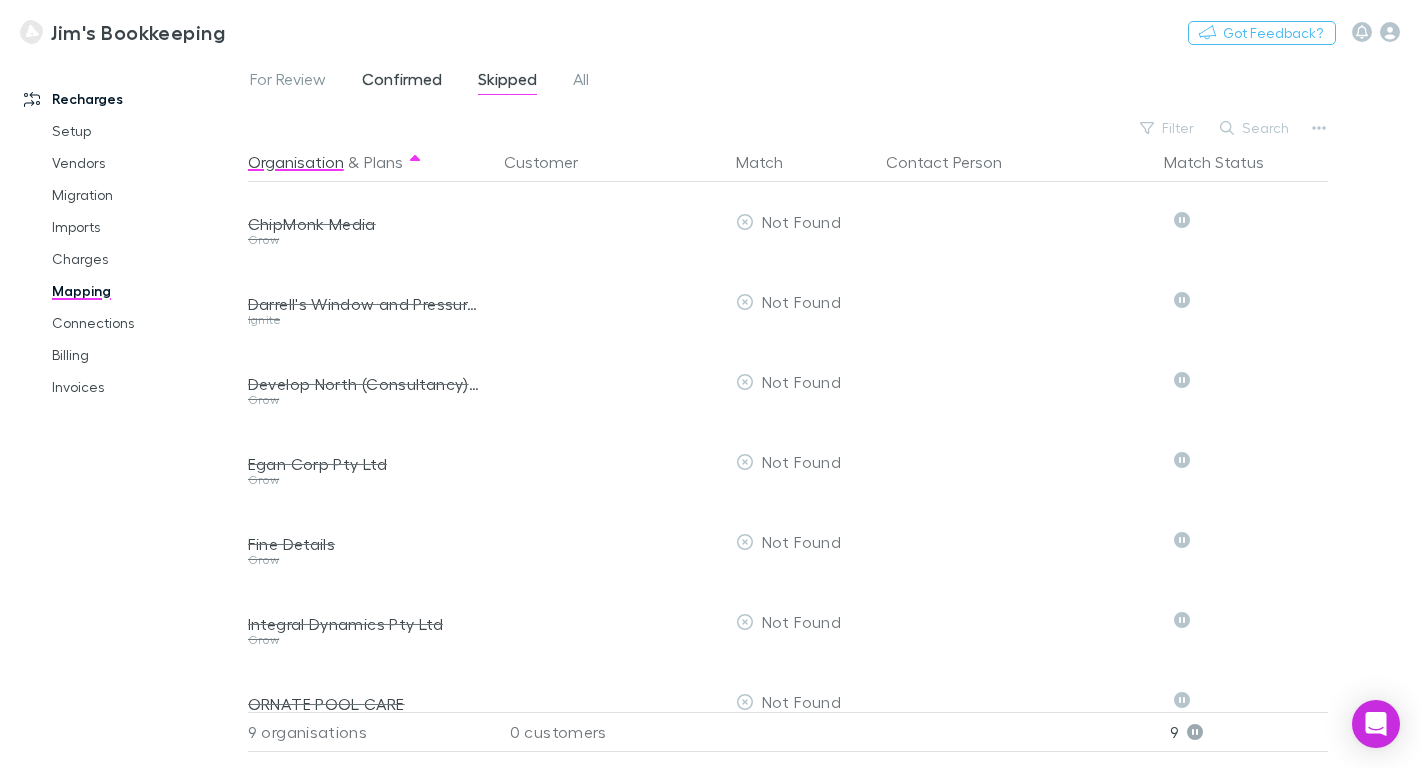 click on "Confirmed" at bounding box center (402, 82) 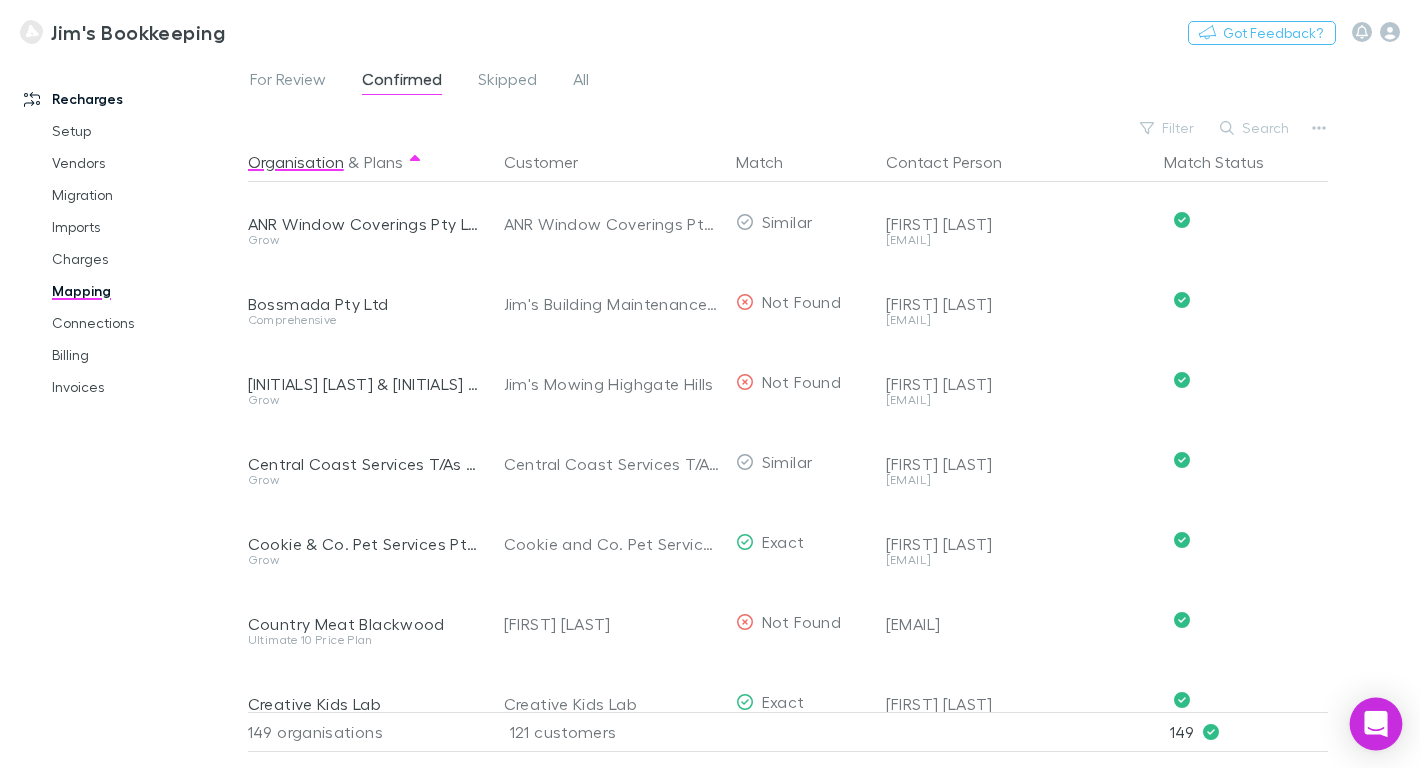 click at bounding box center (1376, 724) 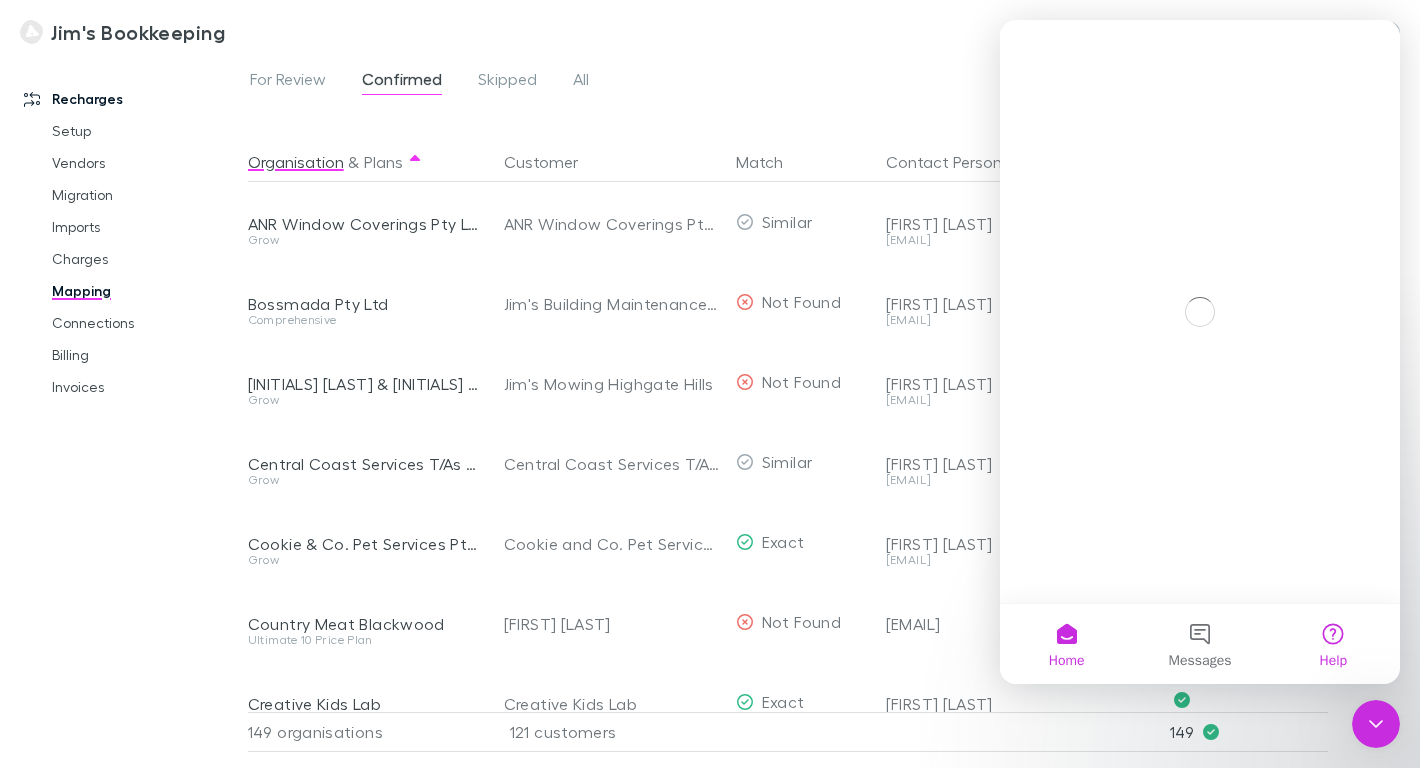 scroll, scrollTop: 0, scrollLeft: 0, axis: both 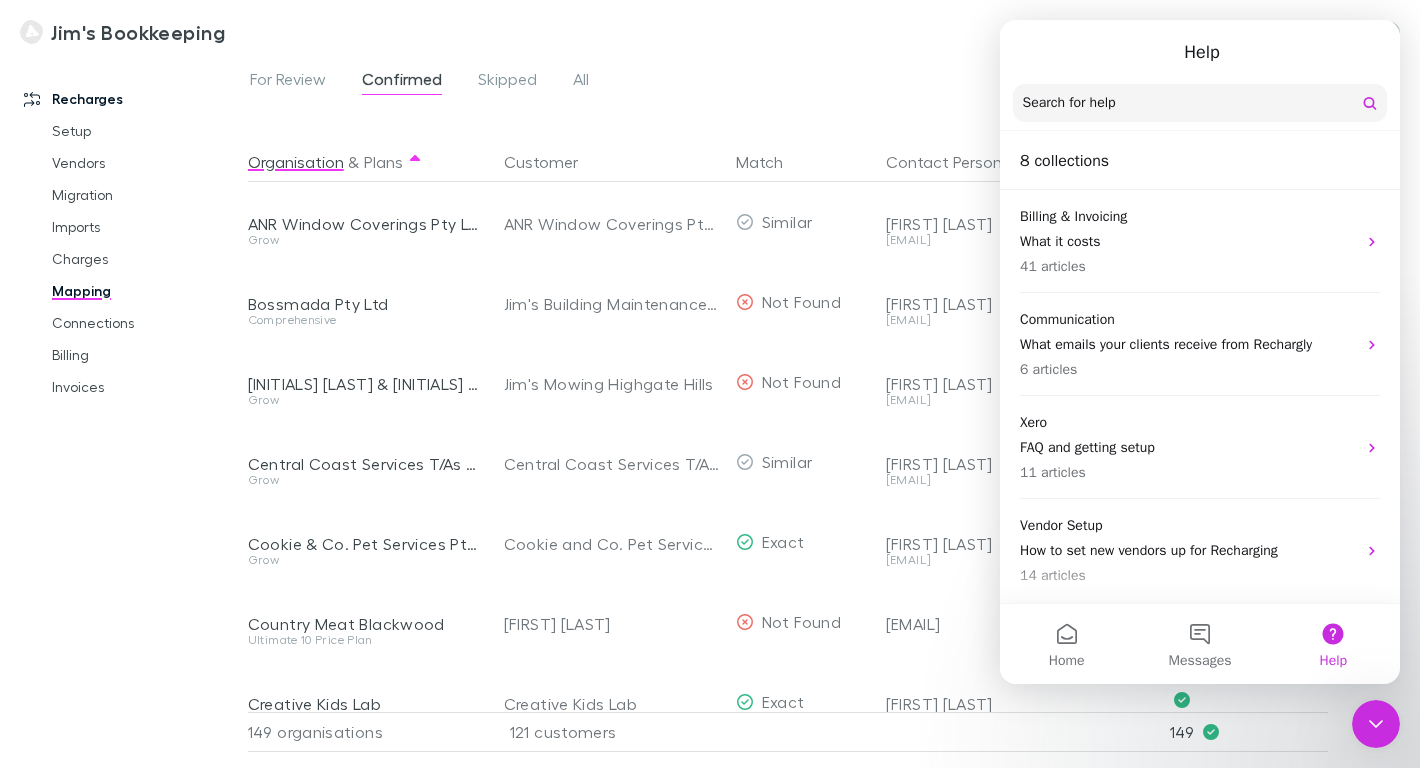 click at bounding box center (1200, 103) 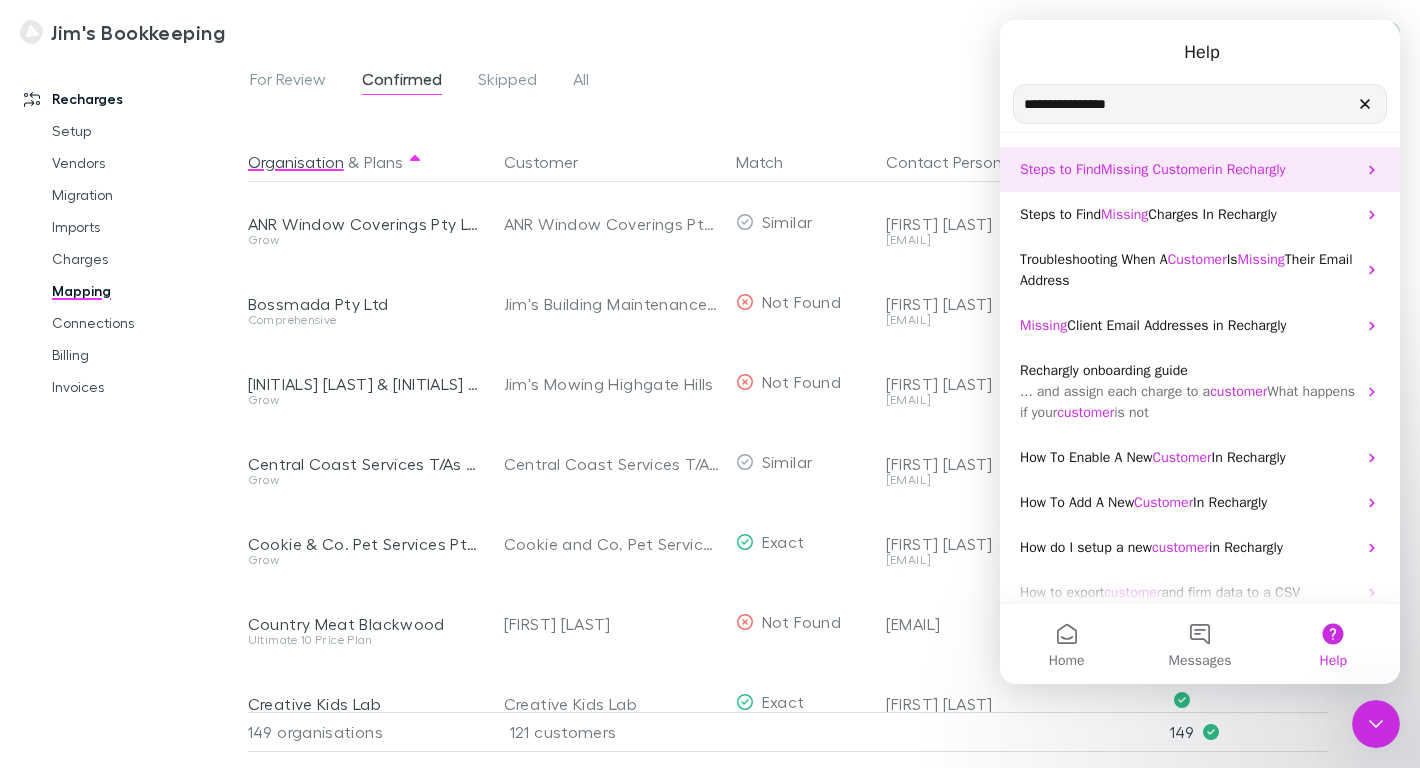 type on "**********" 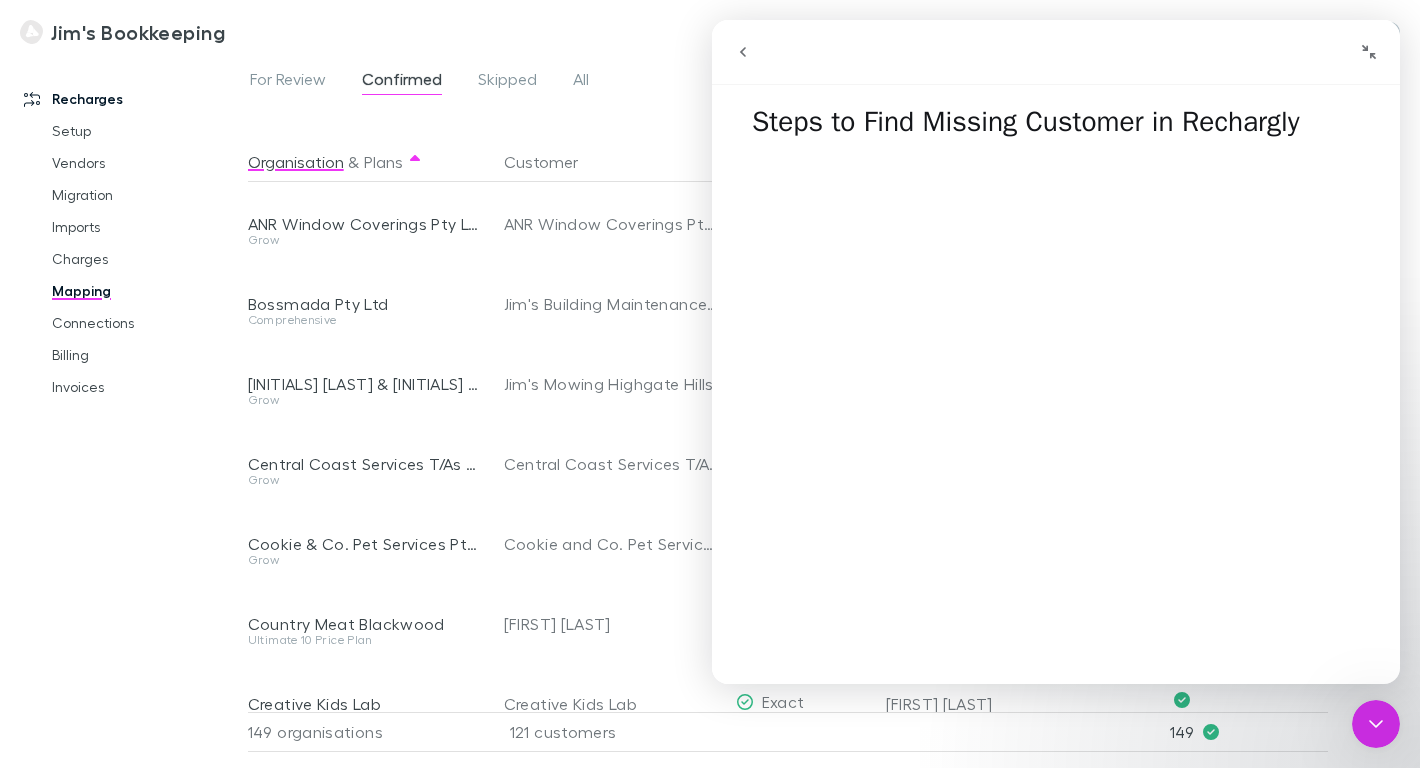 scroll, scrollTop: 914, scrollLeft: 0, axis: vertical 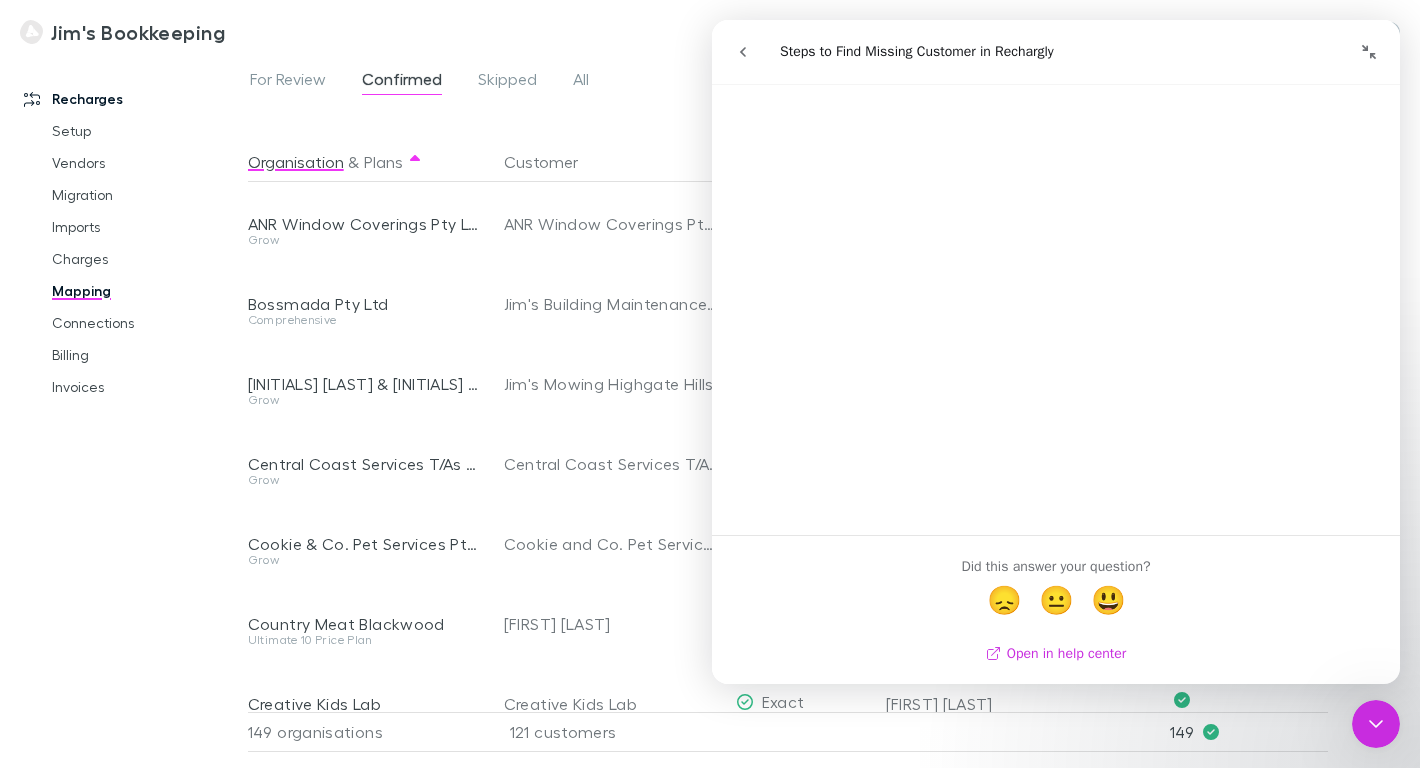 click on "Open in help center" at bounding box center [1056, 653] 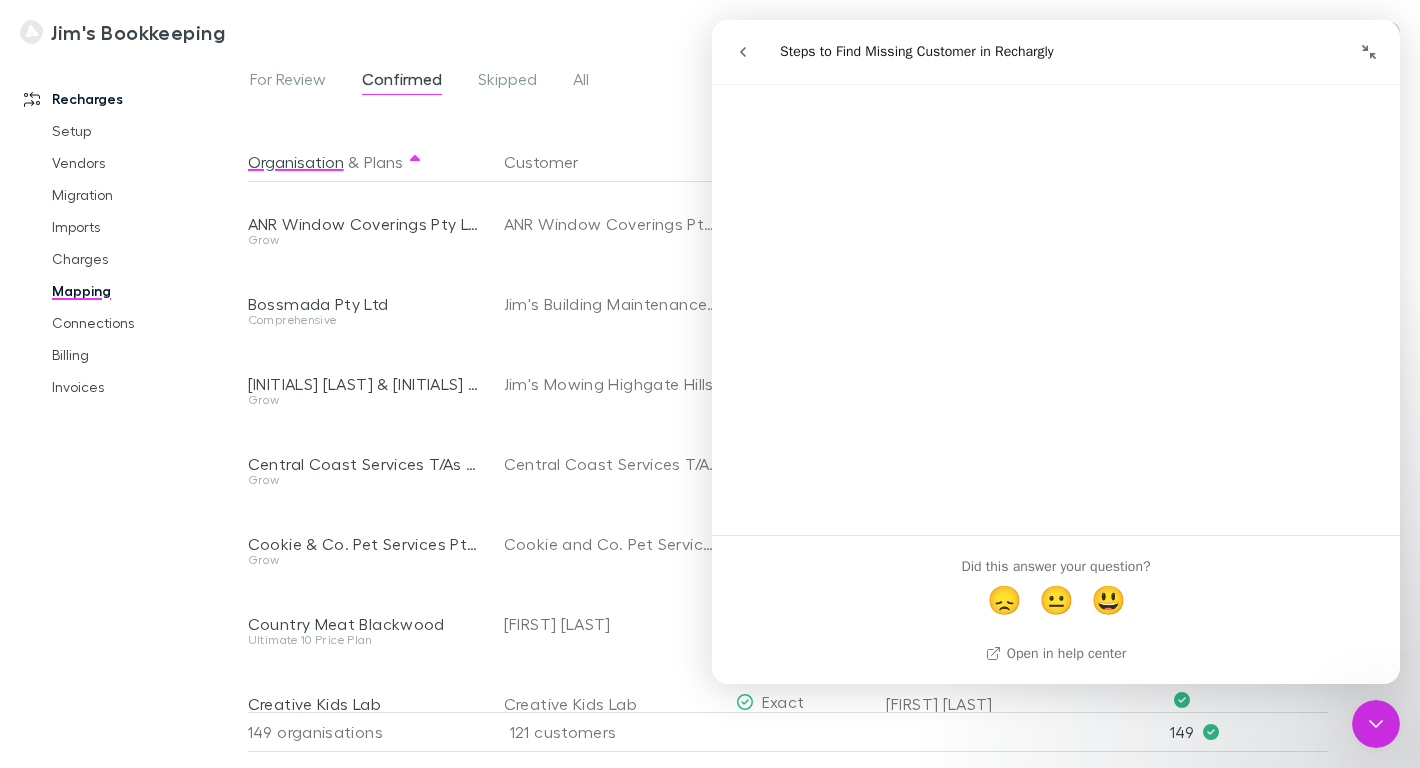 click at bounding box center (1376, 724) 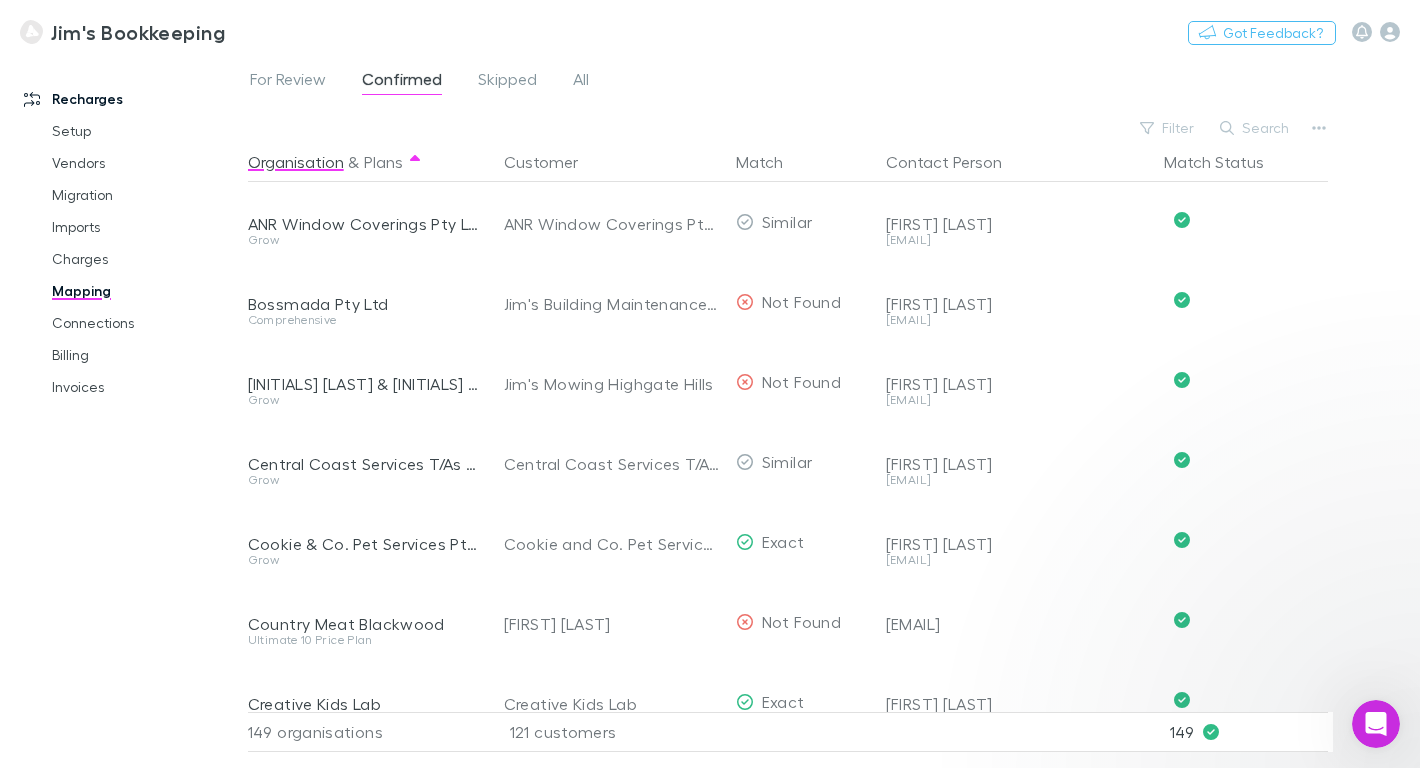 scroll, scrollTop: 0, scrollLeft: 0, axis: both 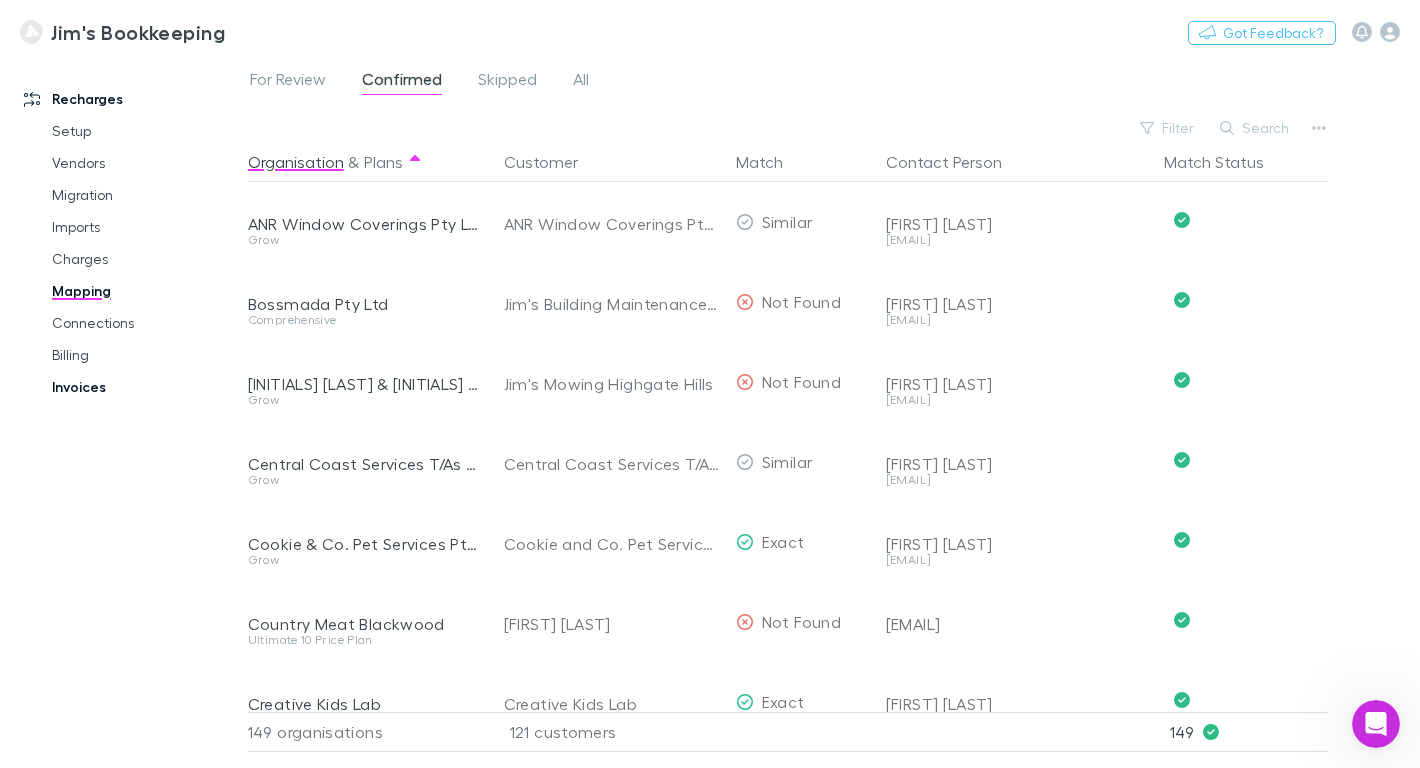 click on "Invoices" at bounding box center [138, 387] 